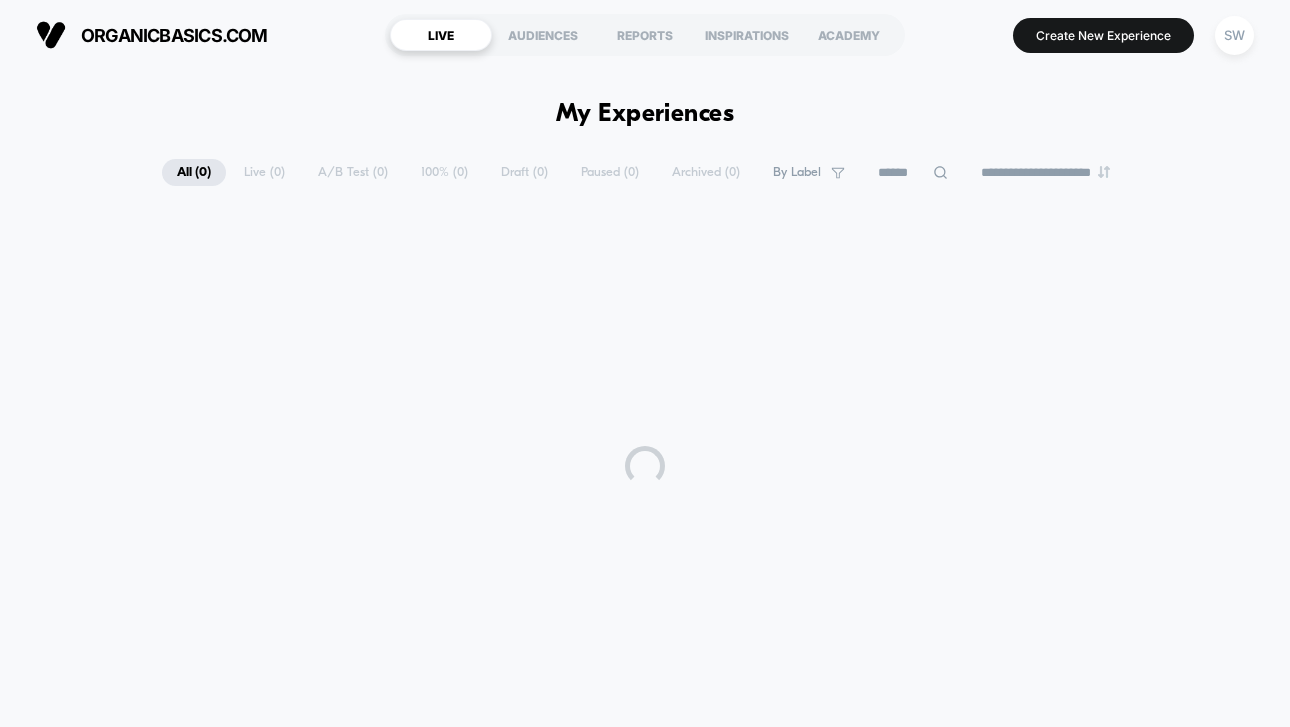 scroll, scrollTop: 0, scrollLeft: 0, axis: both 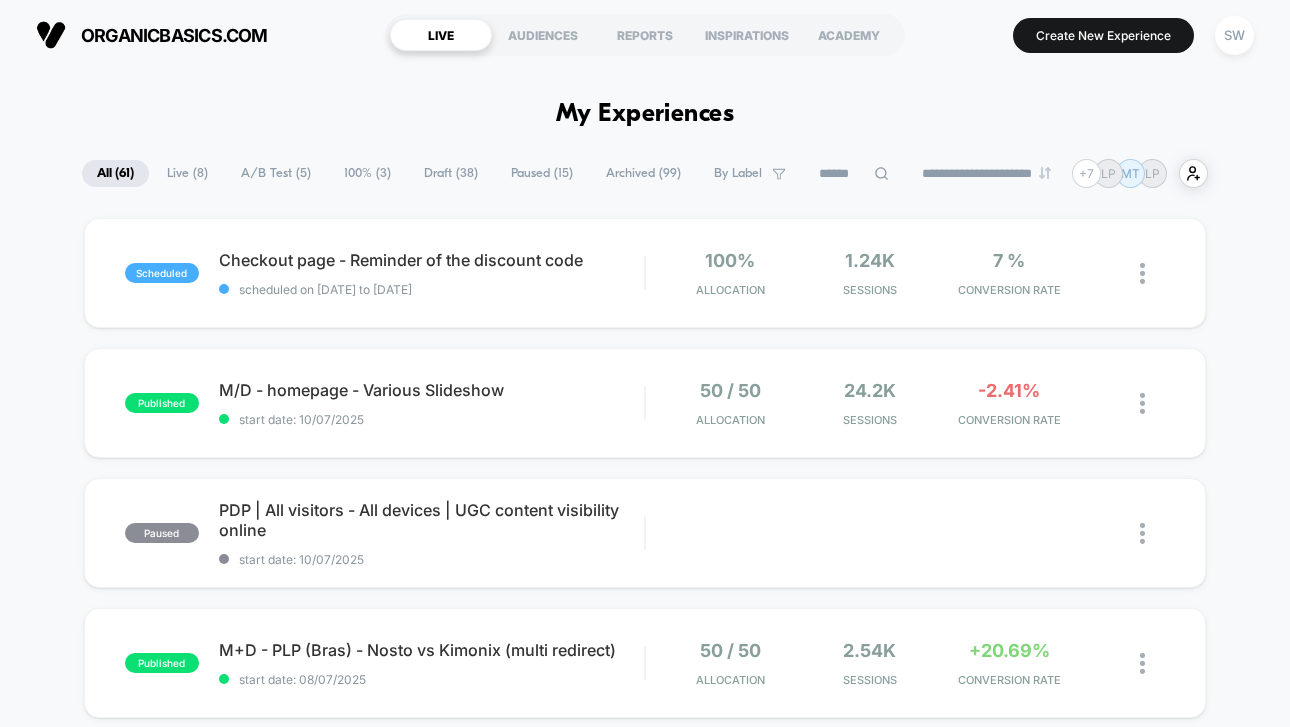 click on "A/B Test ( 5 )" at bounding box center (276, 173) 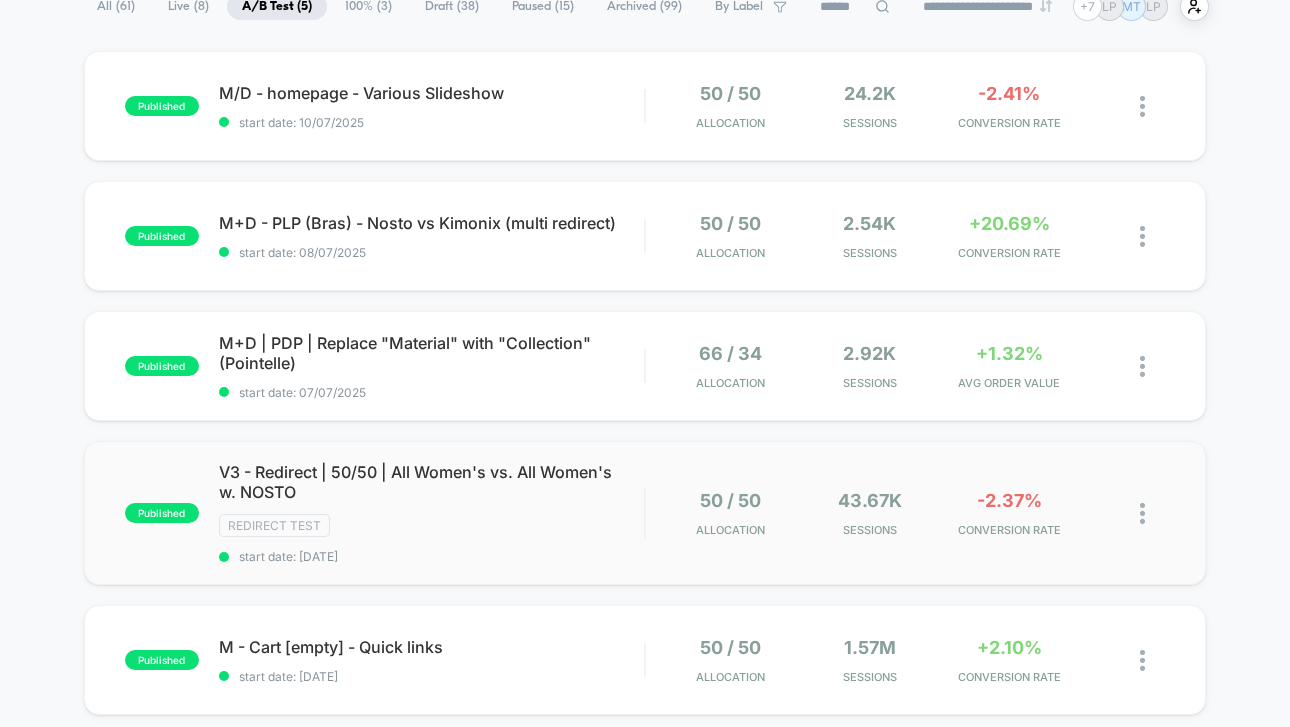 scroll, scrollTop: 131, scrollLeft: 0, axis: vertical 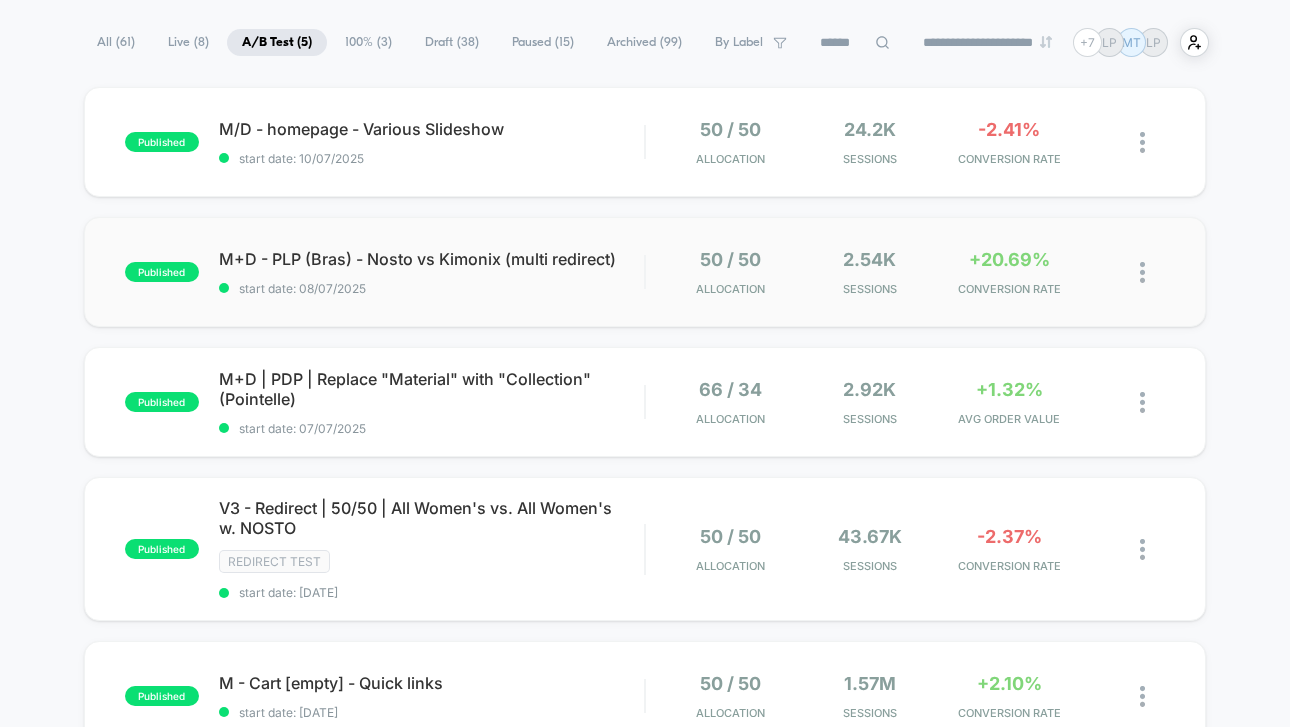click on "published M+D - PLP (Bras) - Nosto vs Kimonix (multi redirect) start date: [DATE] 50 / 50 Allocation 2.54k Sessions +20.69% CONVERSION RATE" at bounding box center [645, 272] 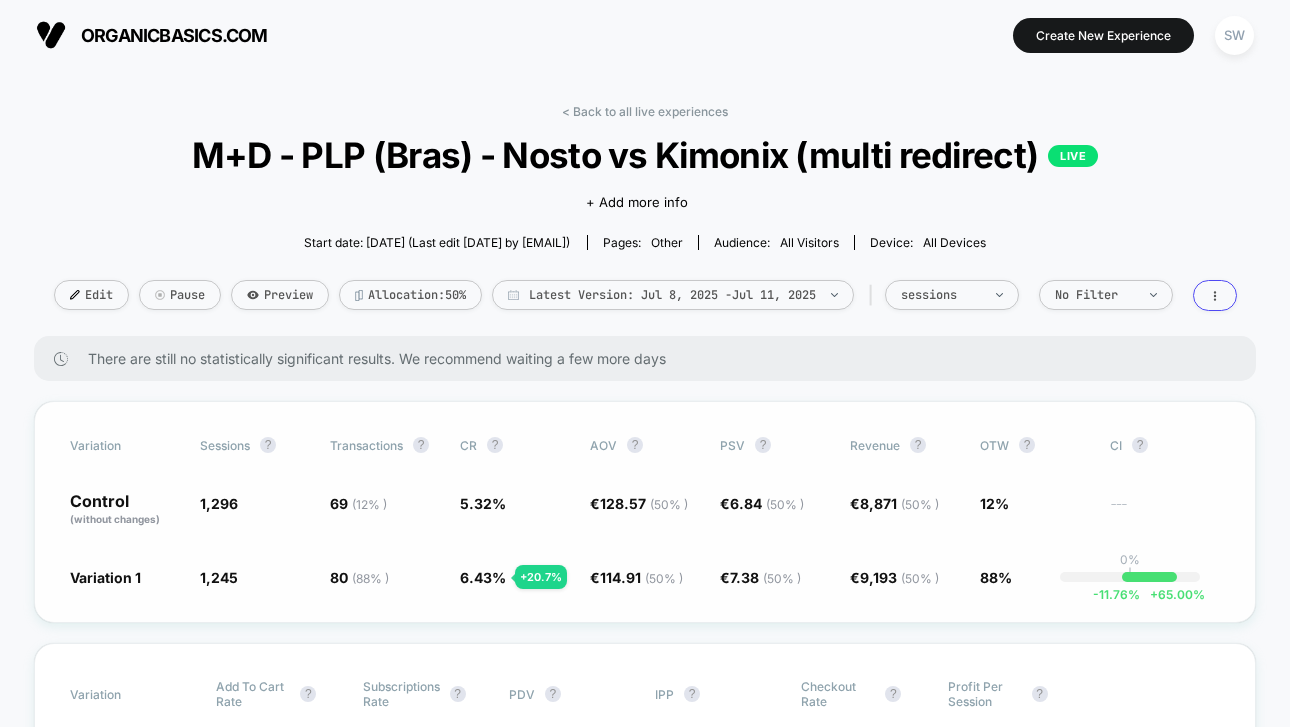 drag, startPoint x: 450, startPoint y: 575, endPoint x: 491, endPoint y: 575, distance: 41 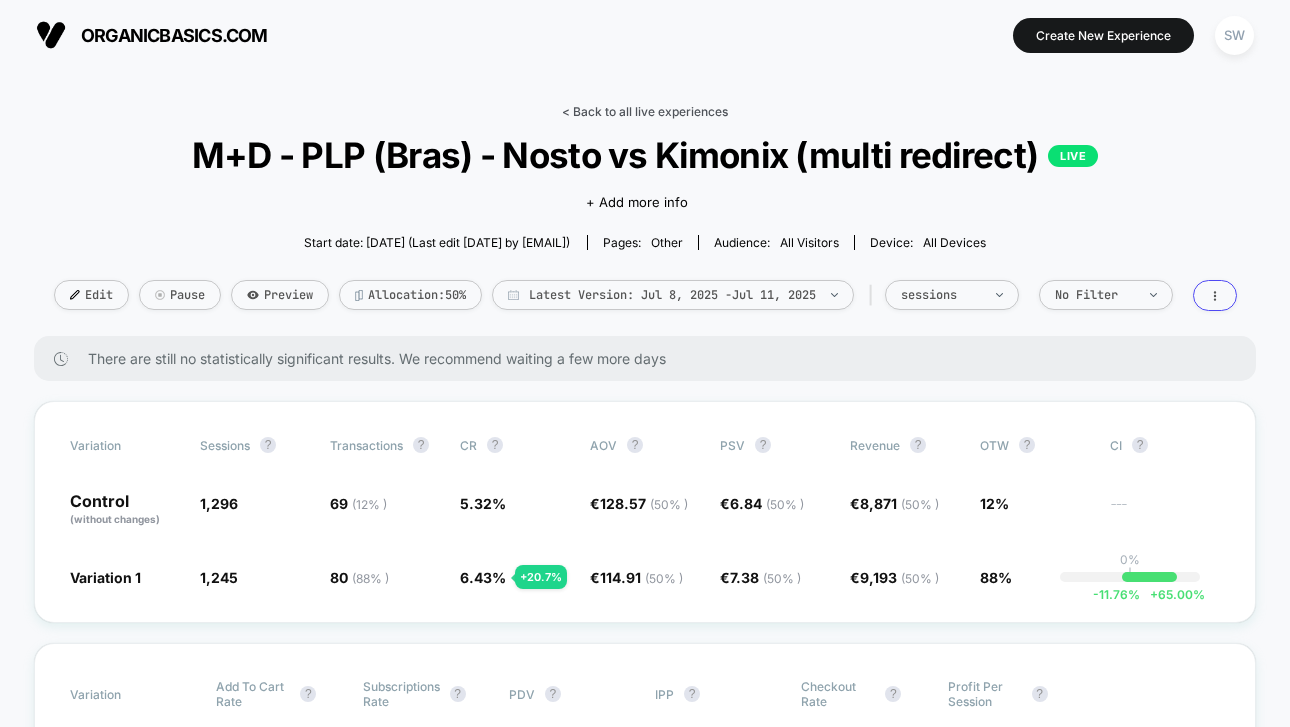 click on "< Back to all live experiences" at bounding box center (645, 111) 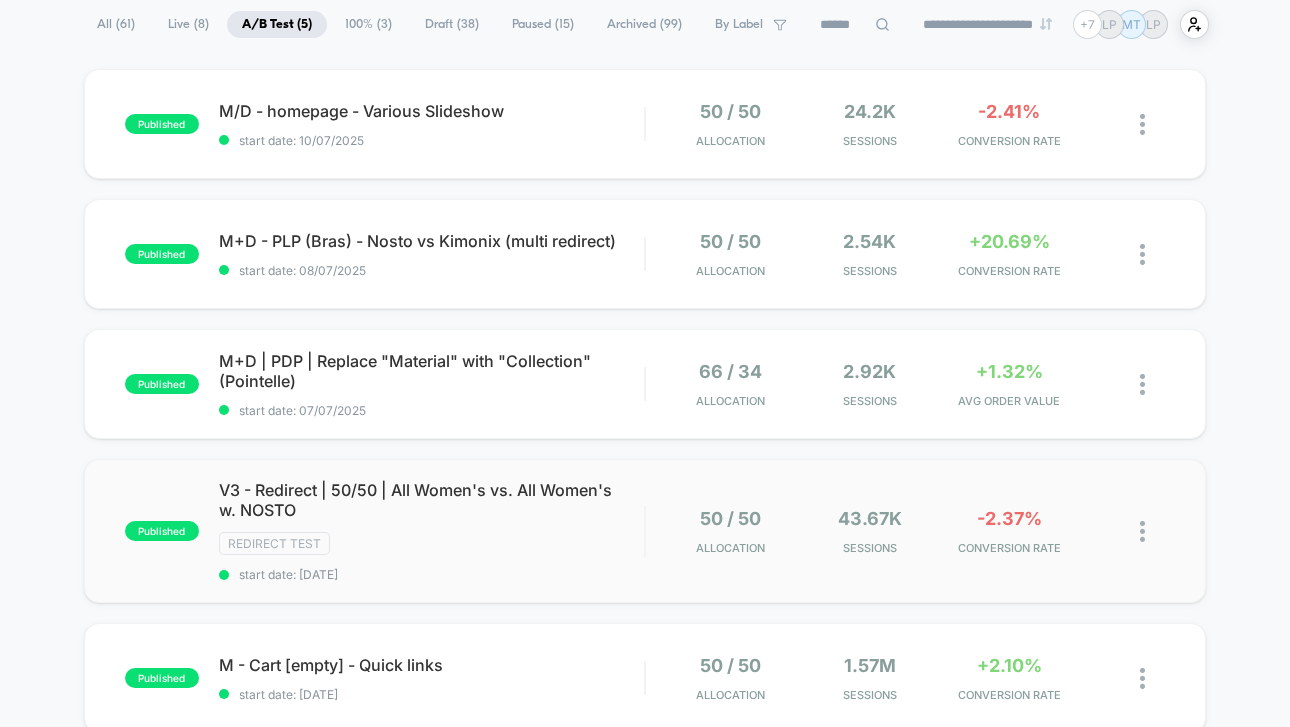 scroll, scrollTop: 144, scrollLeft: 0, axis: vertical 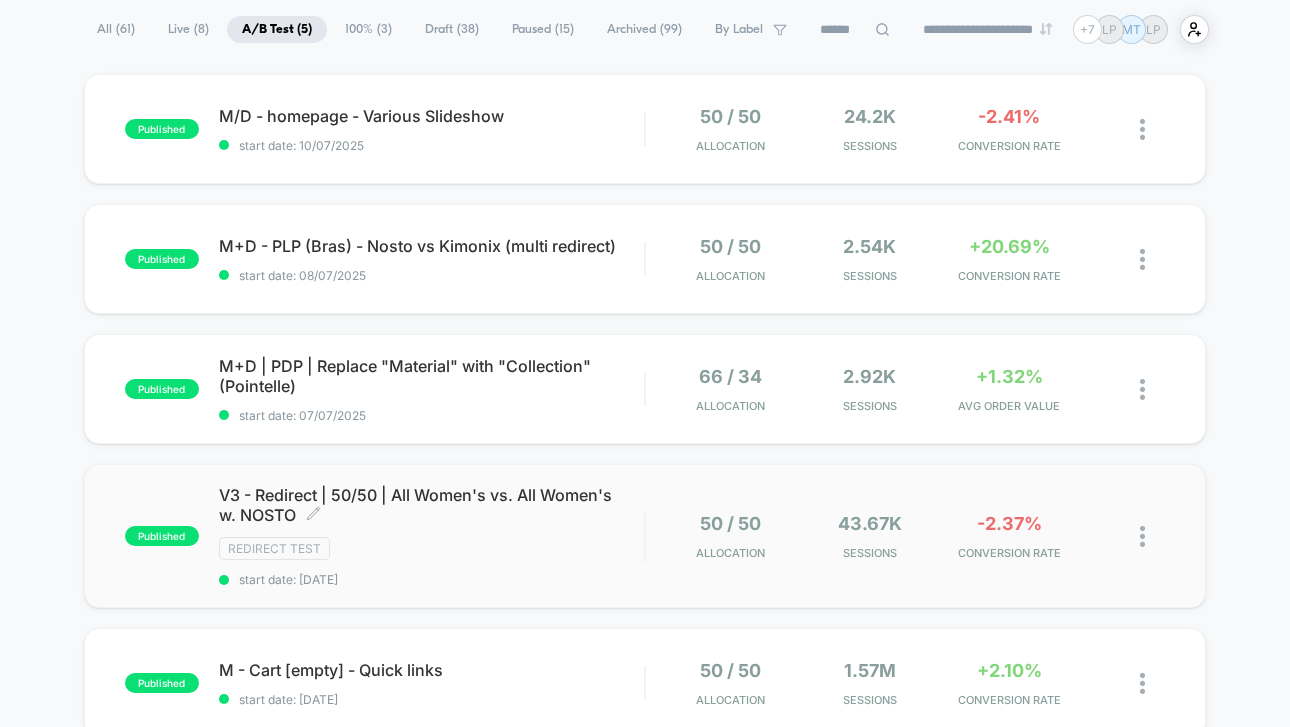 click on "V3 - Redirect | 50/50 | All Women's vs. All Women's w. NOSTO Click to edit experience details Click to edit experience details Redirect Test start date: [DATE]" at bounding box center (431, 536) 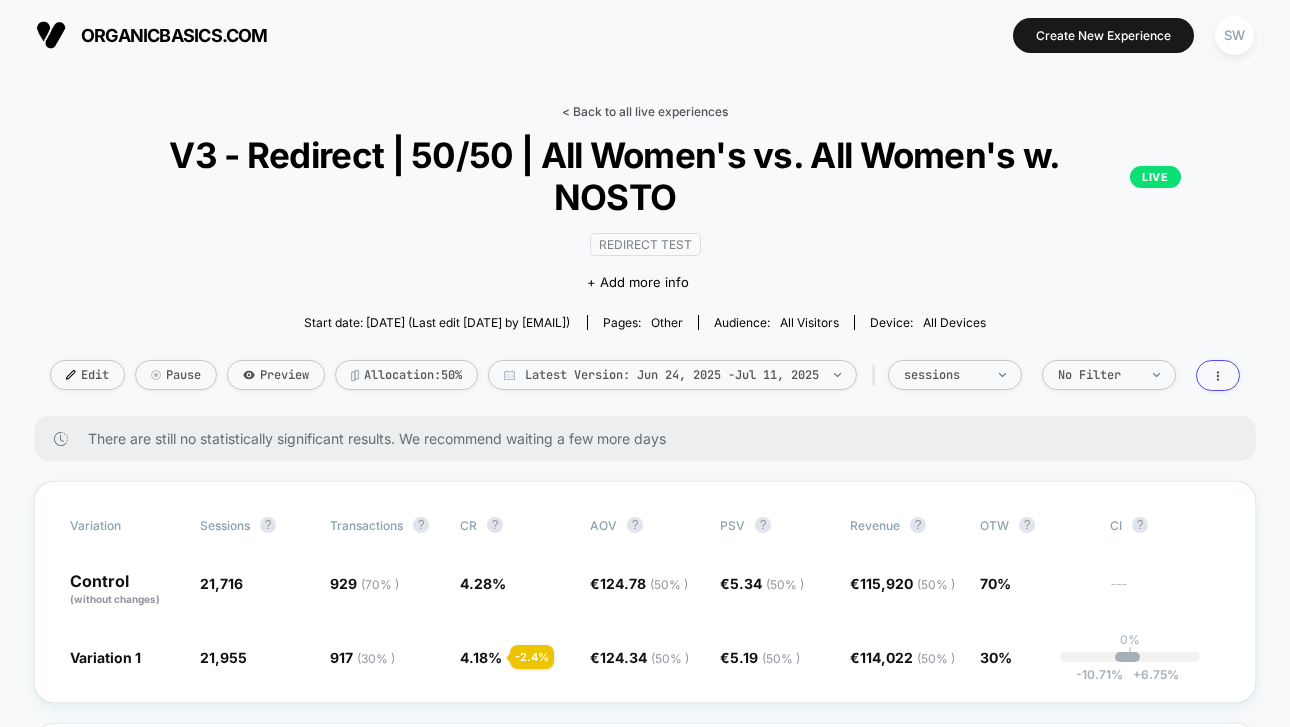 click on "< Back to all live experiences" at bounding box center [645, 111] 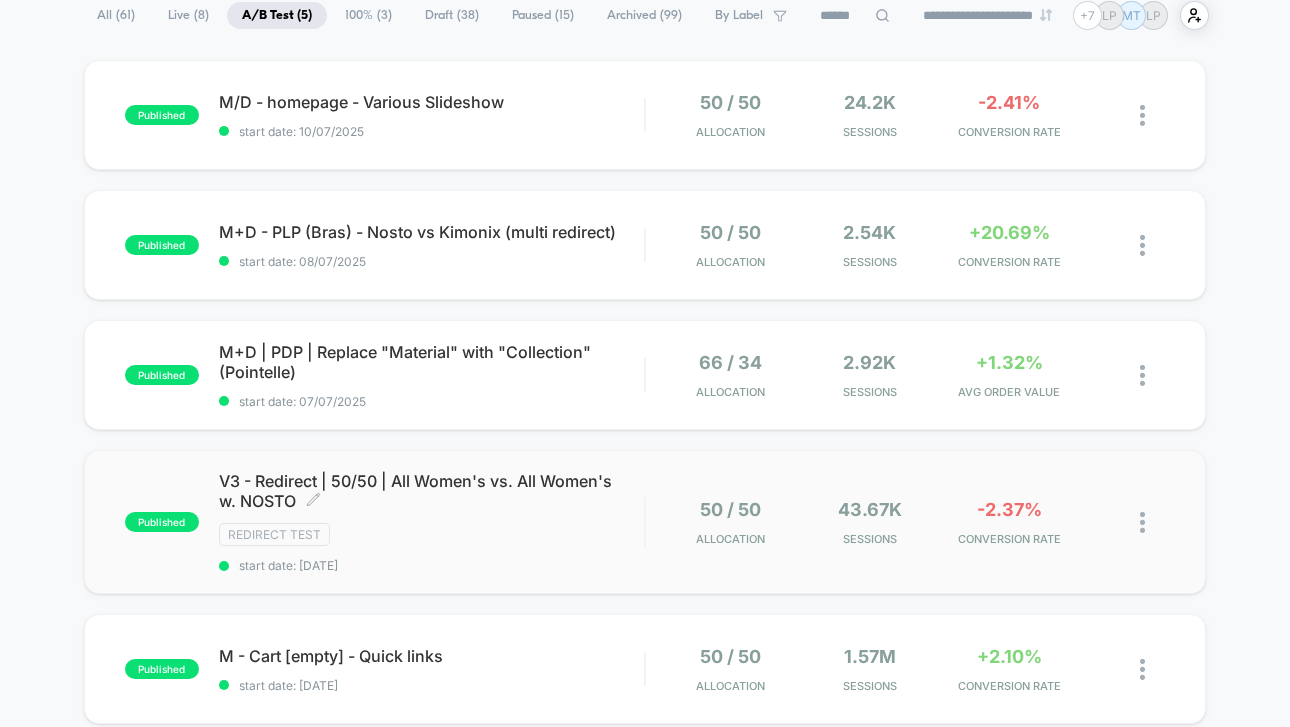 scroll, scrollTop: 0, scrollLeft: 0, axis: both 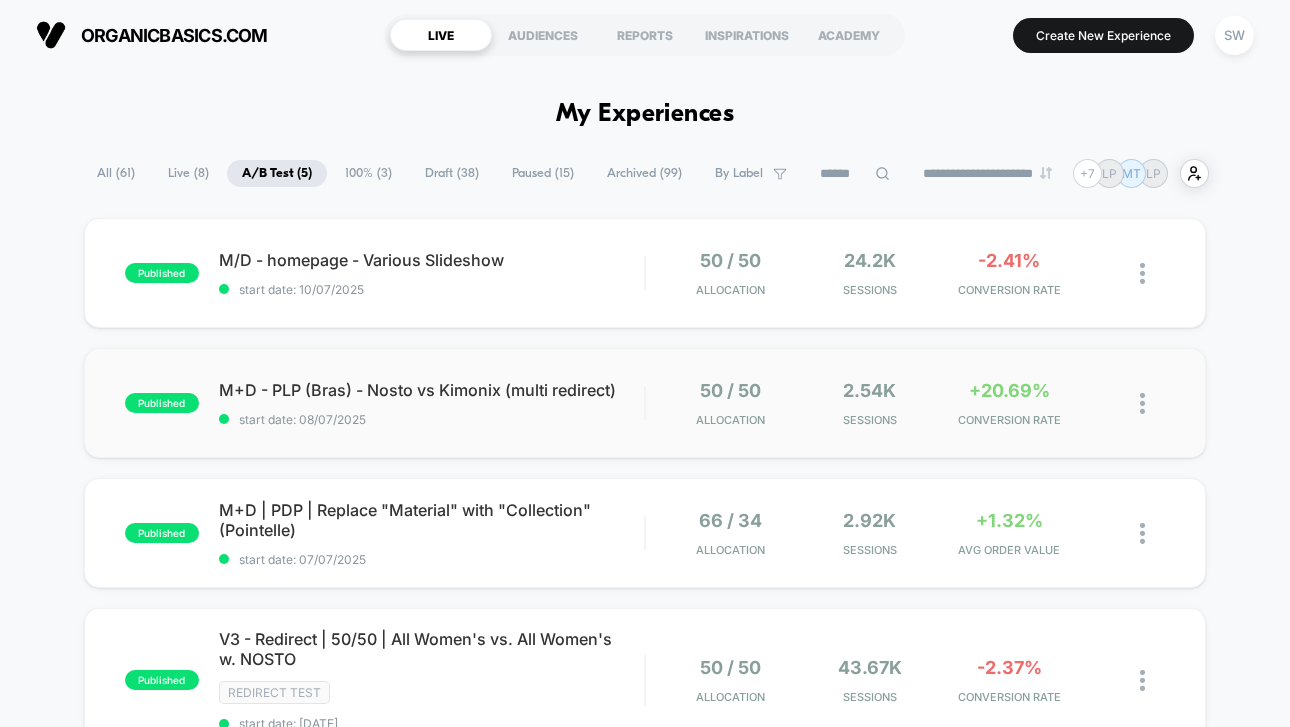 click on "published M+D - PLP (Bras) - Nosto vs Kimonix (multi redirect) start date: [DATE] 50 / 50 Allocation 2.54k Sessions +20.69% CONVERSION RATE" at bounding box center (645, 403) 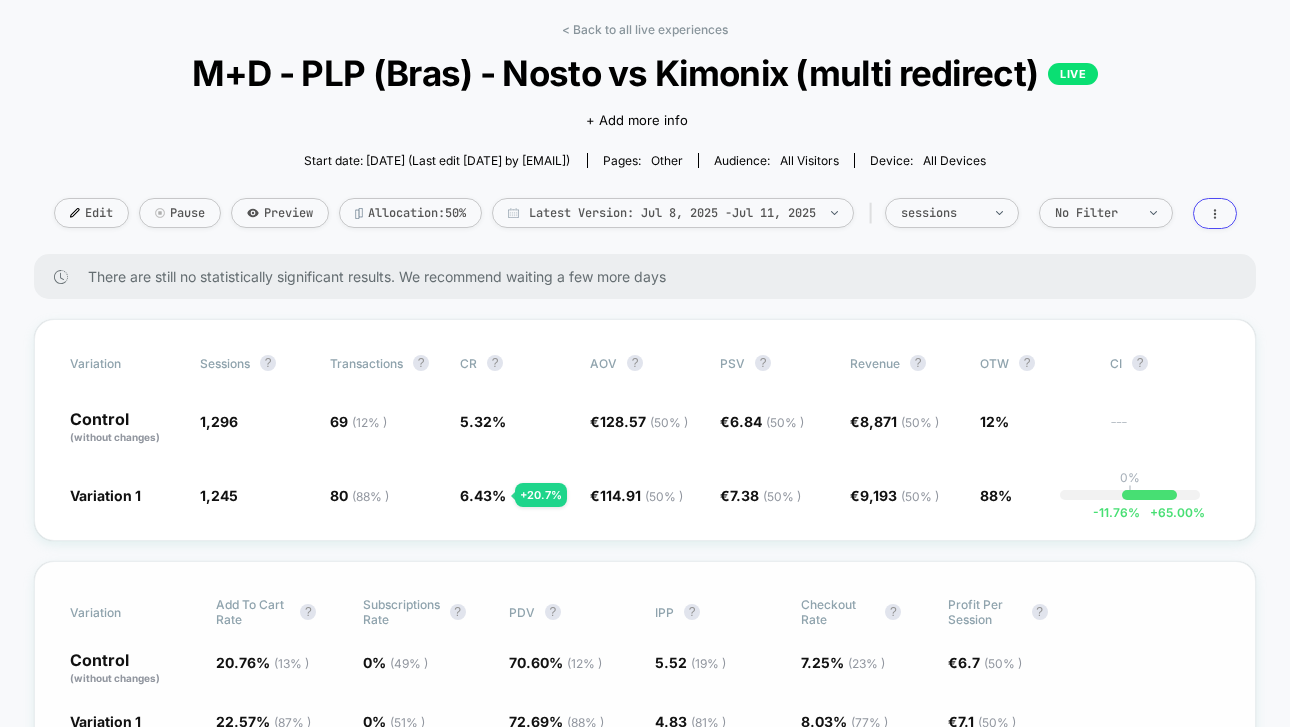 scroll, scrollTop: 0, scrollLeft: 0, axis: both 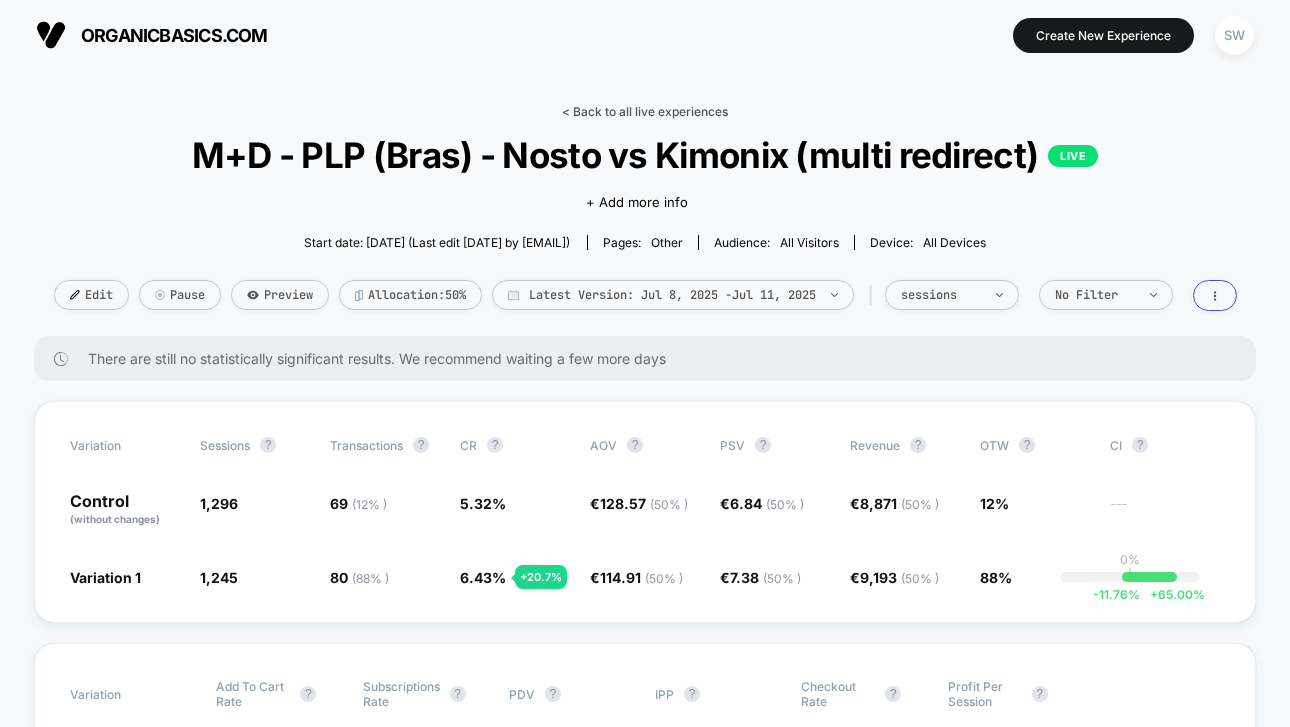 click on "< Back to all live experiences" at bounding box center (645, 111) 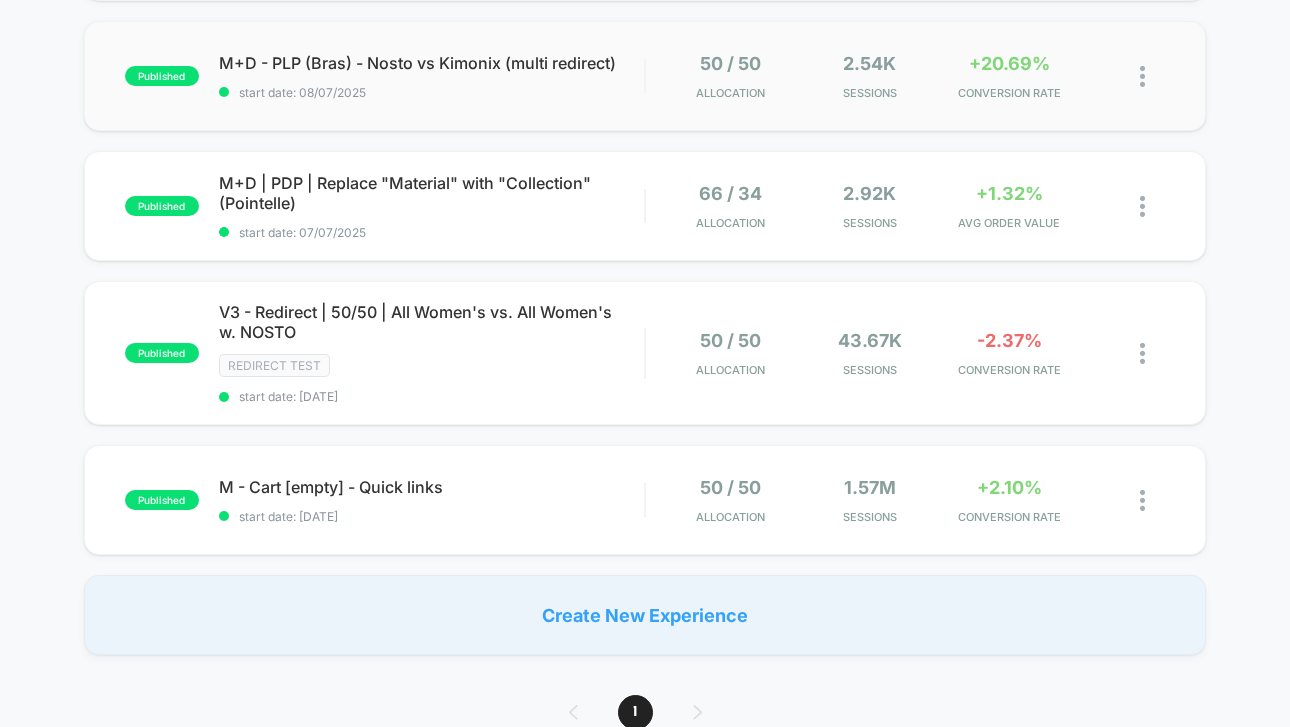 scroll, scrollTop: 331, scrollLeft: 0, axis: vertical 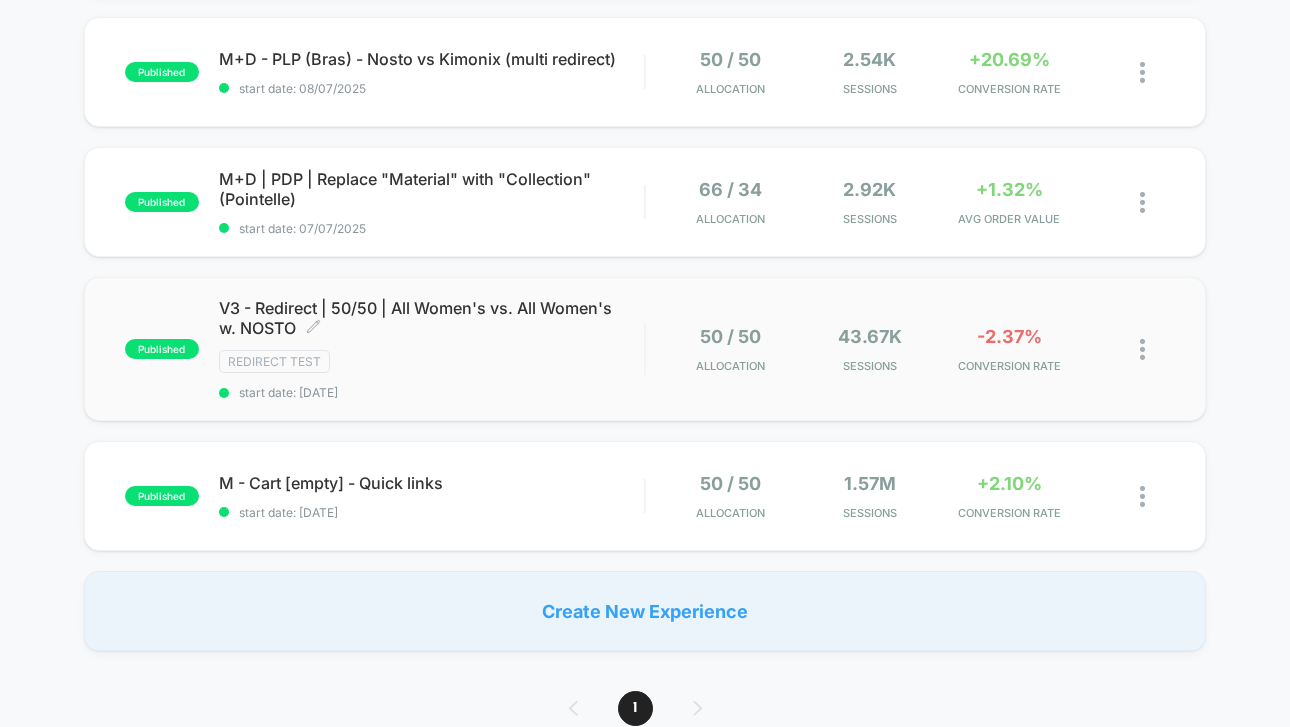 click on "start date: [DATE]" at bounding box center (431, 392) 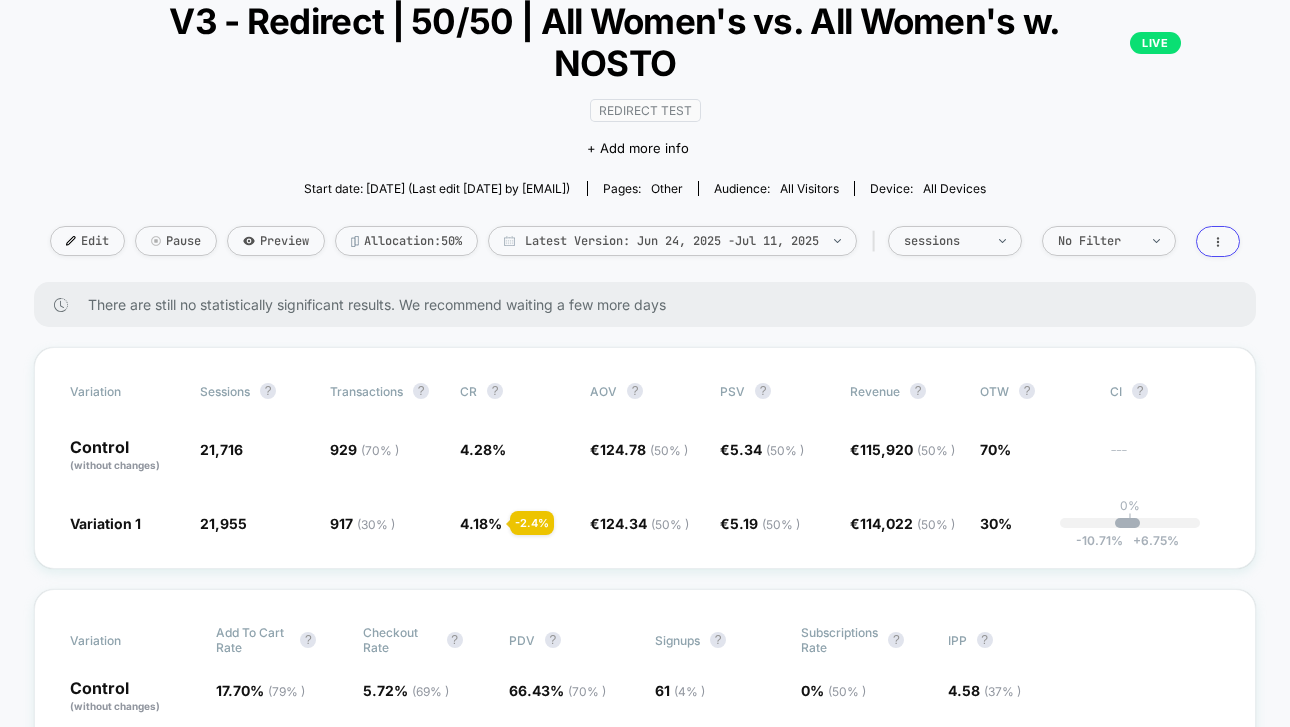 scroll, scrollTop: 0, scrollLeft: 0, axis: both 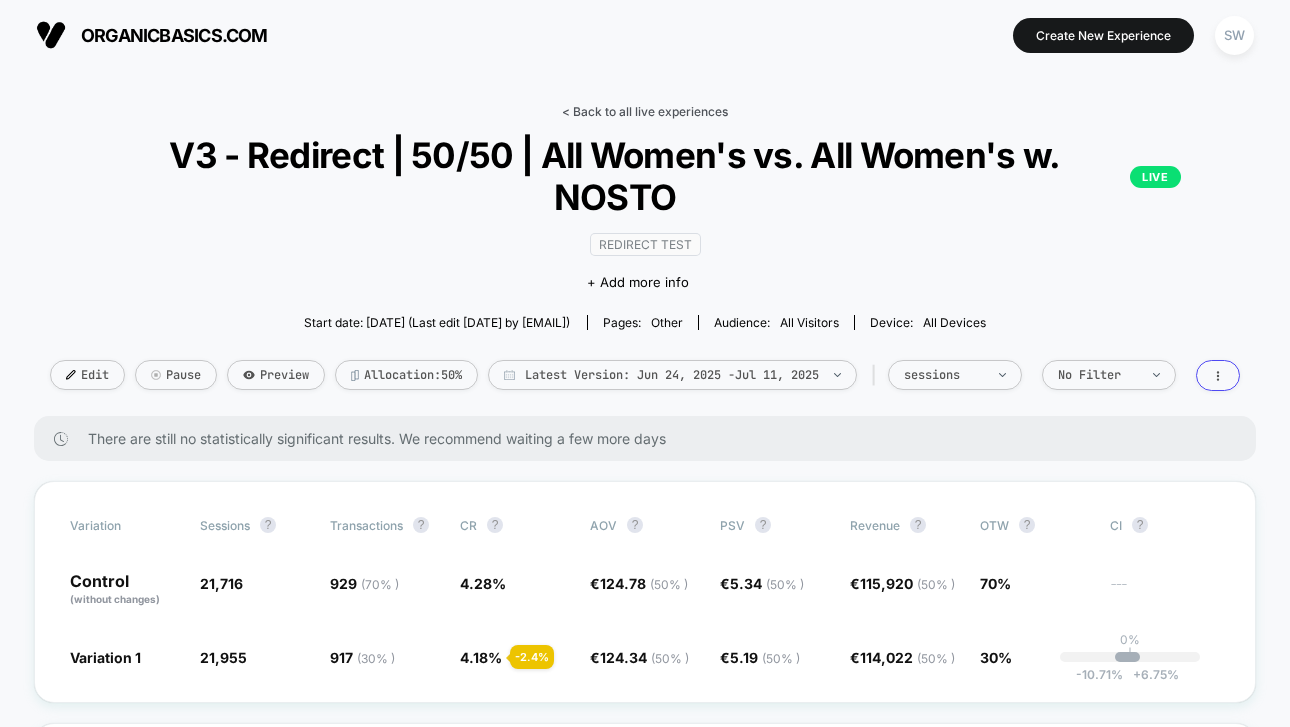 click on "< Back to all live experiences" at bounding box center (645, 111) 